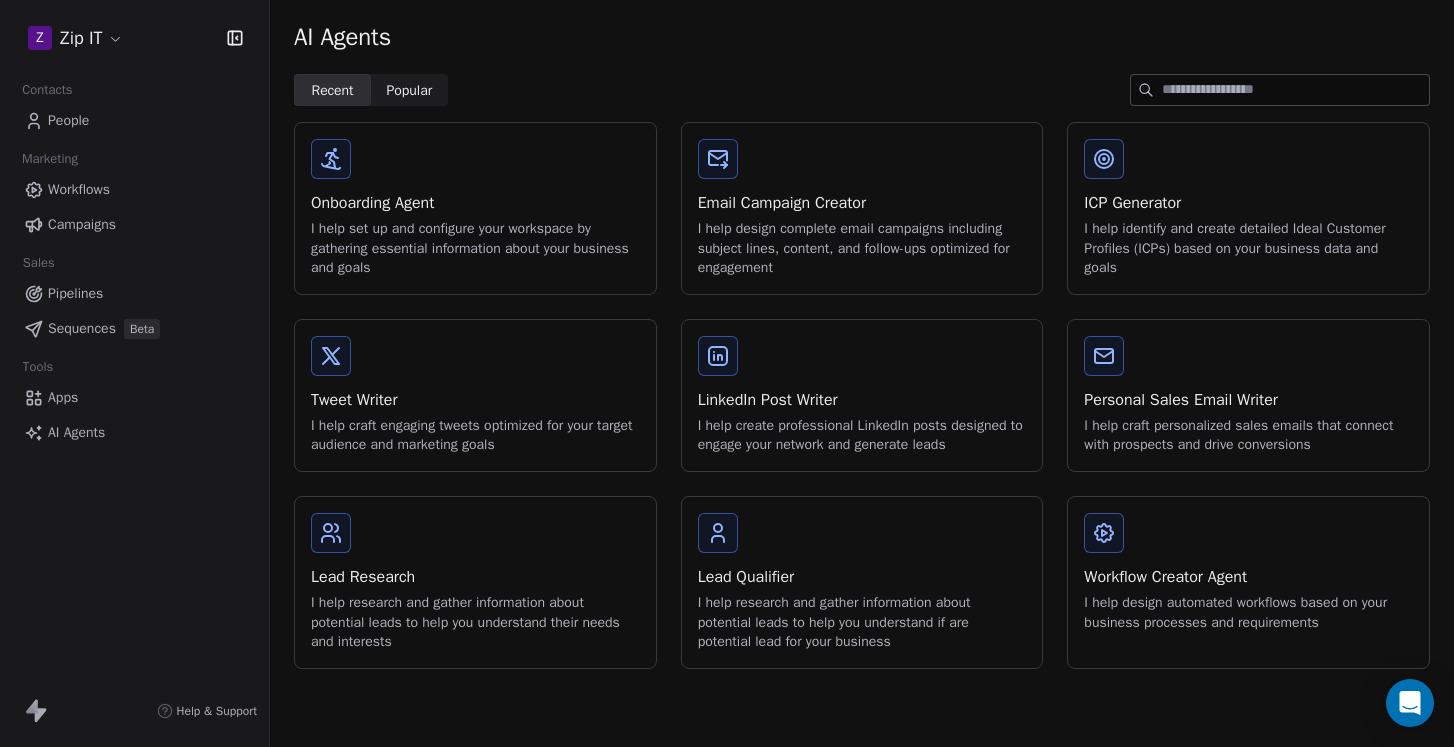 scroll, scrollTop: 0, scrollLeft: 0, axis: both 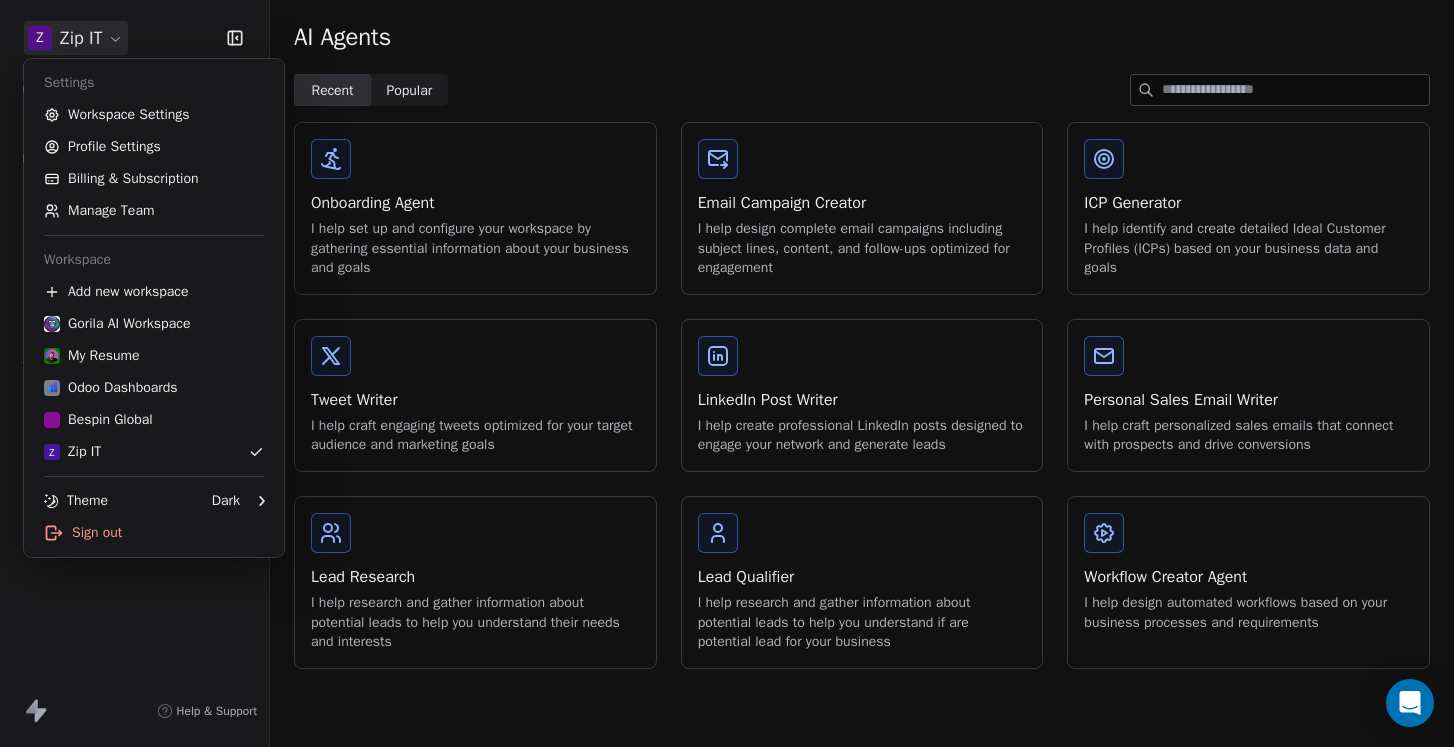 click on "Z Zip IT Contacts People Marketing Workflows Campaigns Sales Pipelines Sequences Beta Tools Apps AI Agents Help & Support AI Agents Recent Recent Popular Popular Onboarding Agent I help set up and configure your workspace by gathering essential information about your business and goals Email Campaign Creator I help design complete email campaigns including subject lines, content, and follow-ups optimized for engagement ICP Generator I help identify and create detailed Ideal Customer Profiles (ICPs) based on your business data and goals Tweet Writer I help craft engaging tweets optimized for your target audience and marketing goals LinkedIn Post Writer I help create professional LinkedIn posts designed to engage your network and generate leads Personal Sales Email Writer I help craft personalized sales emails that connect with prospects and drive conversions Lead Research I help research and gather information about potential leads to help you understand their needs and interests Lead Qualifier" at bounding box center (727, 373) 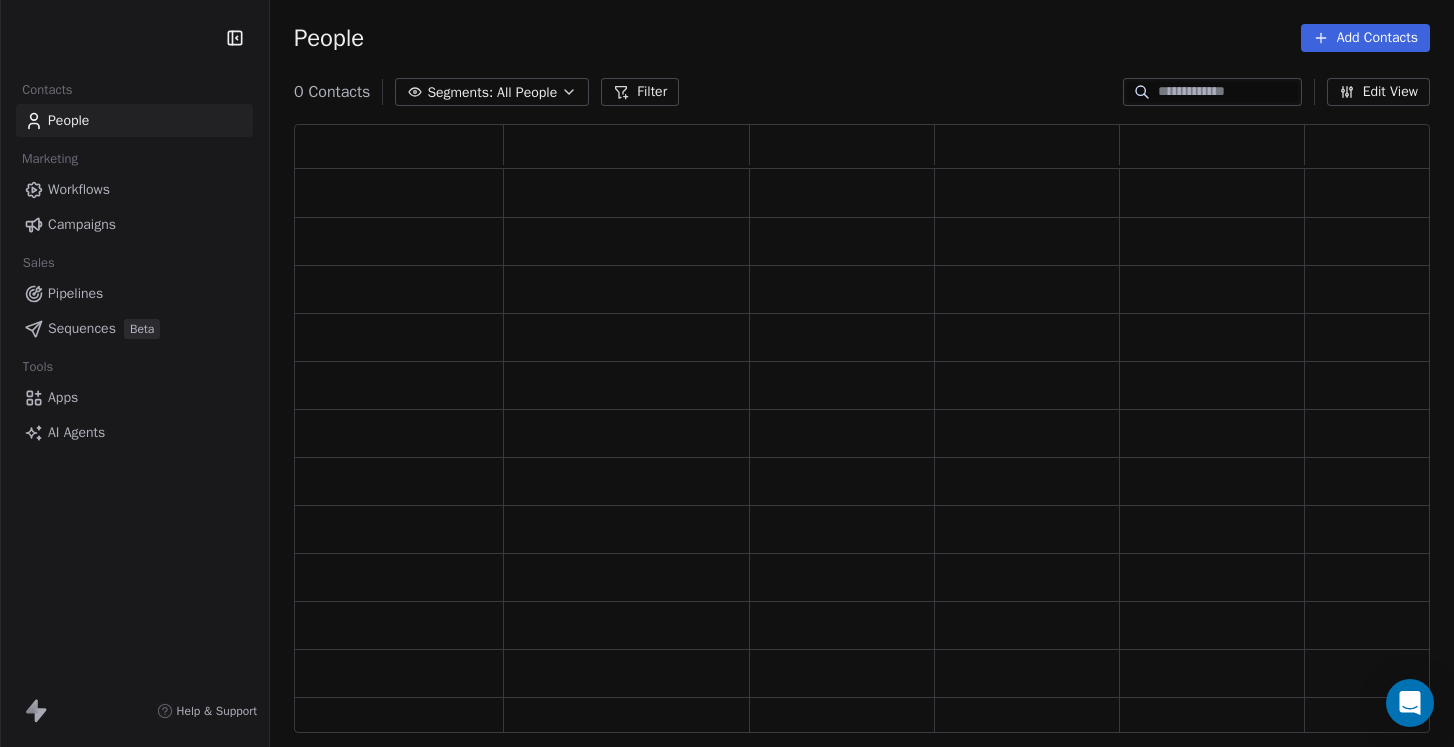 scroll, scrollTop: 0, scrollLeft: 0, axis: both 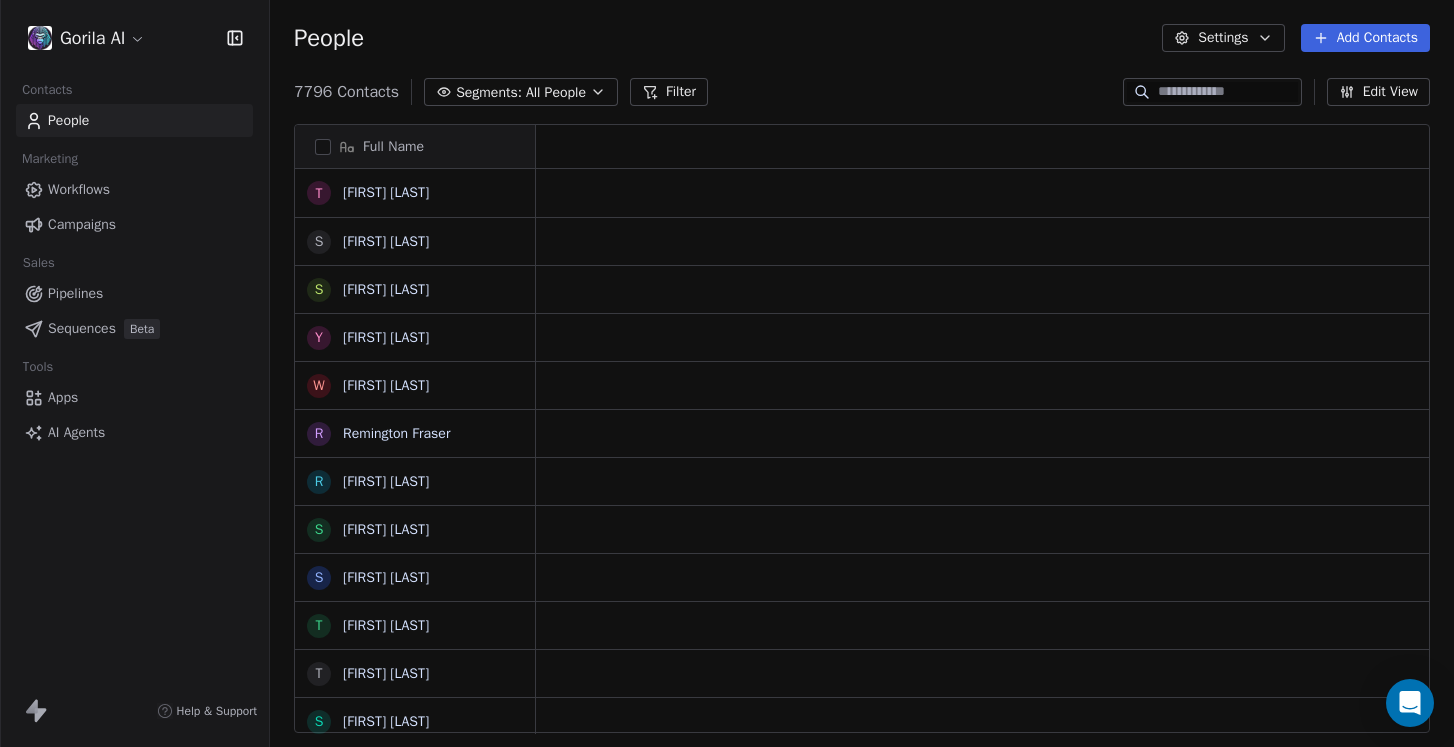 click on "Gorila AI Contacts People Marketing Workflows Campaigns Sales Pipelines Sequences Beta Tools Apps AI Agents Help & Support People Settings Add Contacts [NUMBER] Contacts Segments: All People Filter Edit View Tag Add to Sequence Export Full Name T [FIRST] [LAST] S [FIRST] [LAST] S [FIRST] [LAST] Y [FIRST] [LAST] W [FIRST] [LAST] R [FIRST] [LAST] R [FIRST] [LAST] S [FIRST] [LAST] S [FIRST] [LAST] T [FIRST] [LAST] S [FIRST] [LAST] S [FIRST] [LAST] S [FIRST] [LAST] W [FIRST] [LAST] R [FIRST] [LAST] S [FIRST] [LAST] T [FIRST] [LAST] R [FIRST] [LAST] S [FIRST] [LAST] S [FIRST] [LAST] S [FIRST] [LAST] R [FIRST] [LAST] S [FIRST] [LAST] S [FIRST] [LAST] T [FIRST] [LAST] T [FIRST] [LAST] S [FIRST] [LAST] S [FIRST] [LAST] S [FIRST] [LAST] S [FIRST] [LAST] S [FIRST] [LAST]
To pick up a draggable item, press the space bar.
While dragging, use the arrow keys to move the item.
Press space again to drop the item in its new position, or press escape to cancel." at bounding box center [727, 373] 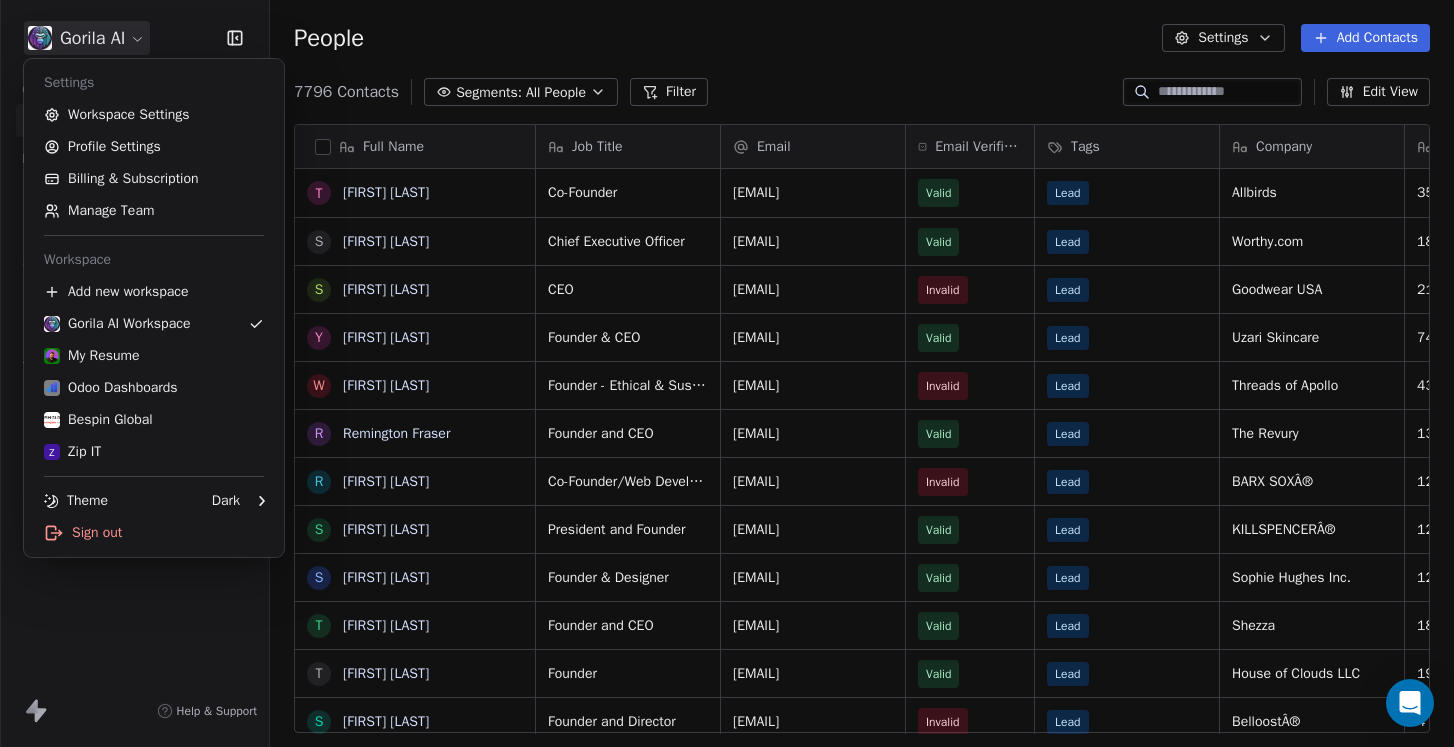scroll, scrollTop: 0, scrollLeft: 1, axis: horizontal 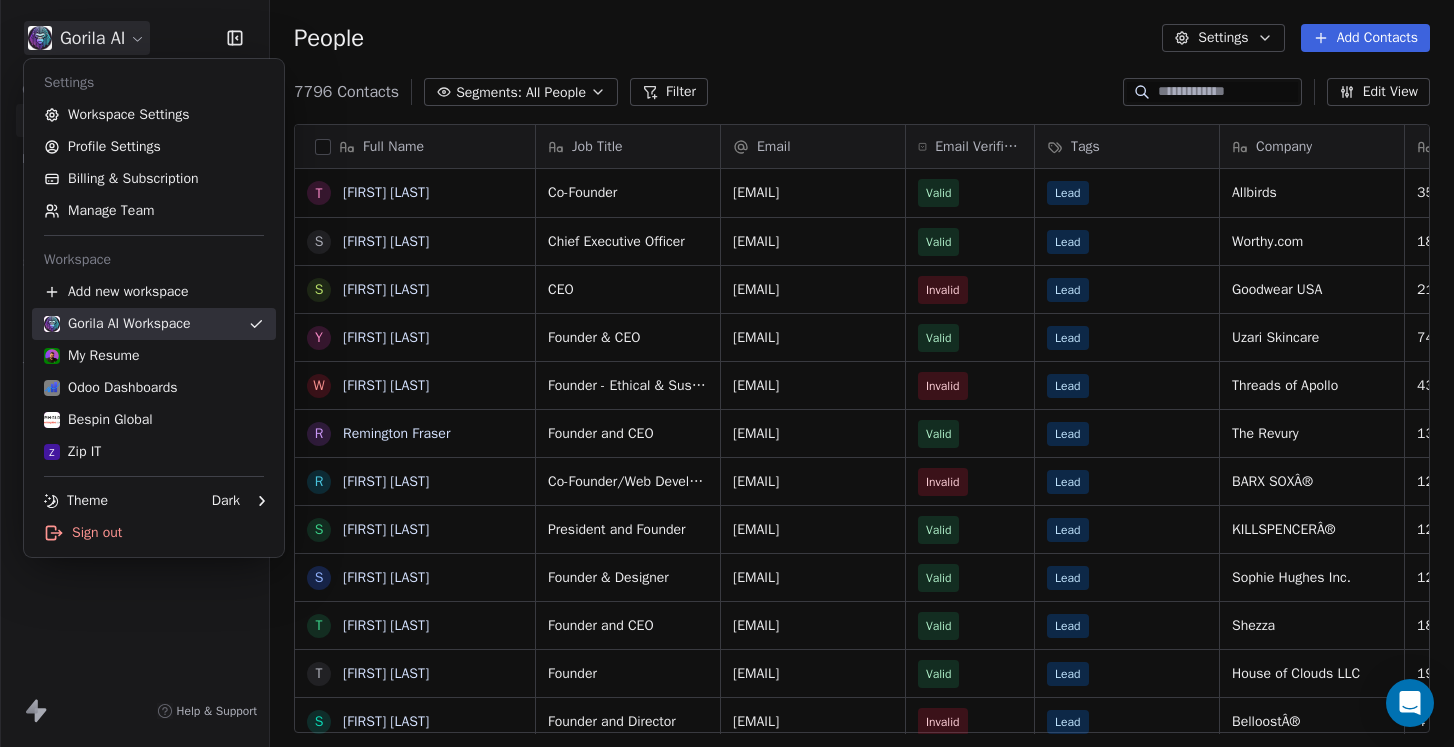 click on "Gorila AI Workspace" at bounding box center (117, 324) 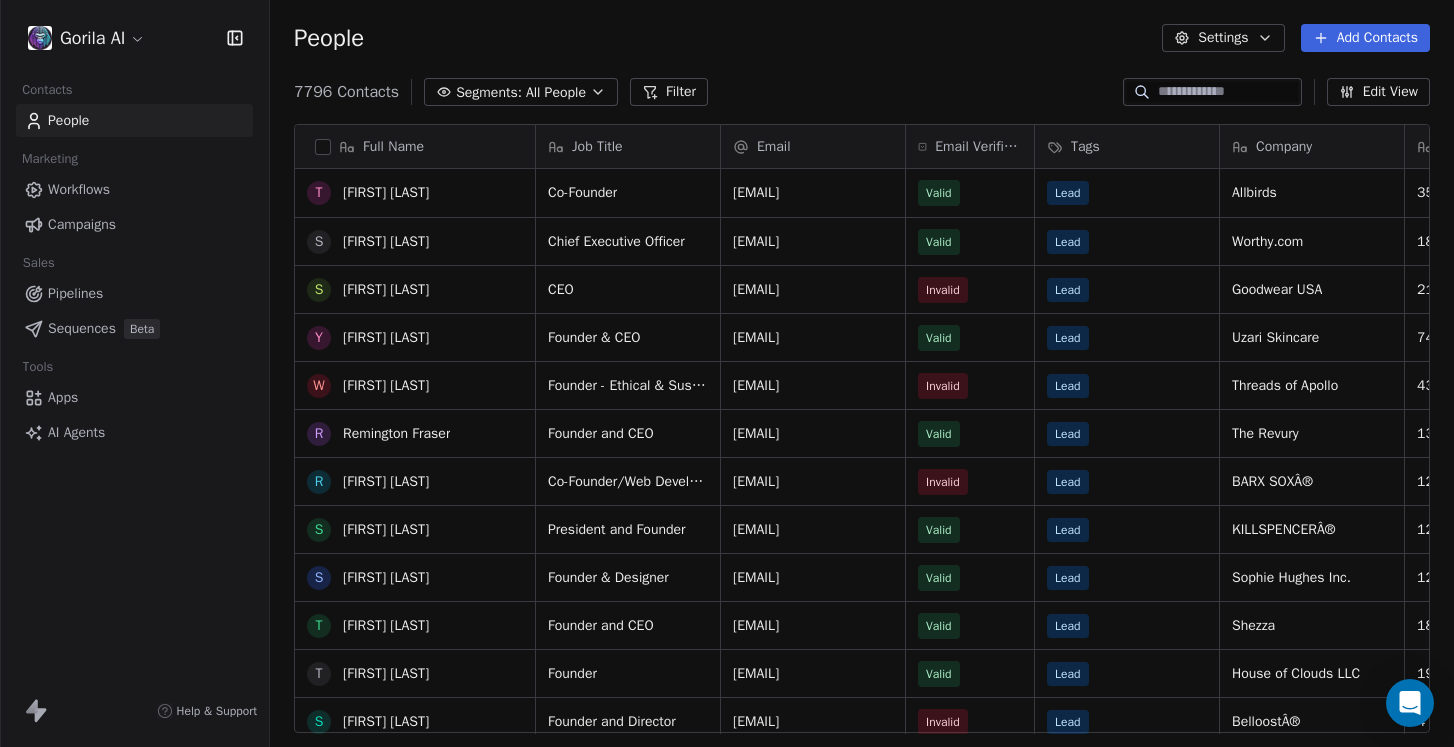 scroll, scrollTop: 1693, scrollLeft: 0, axis: vertical 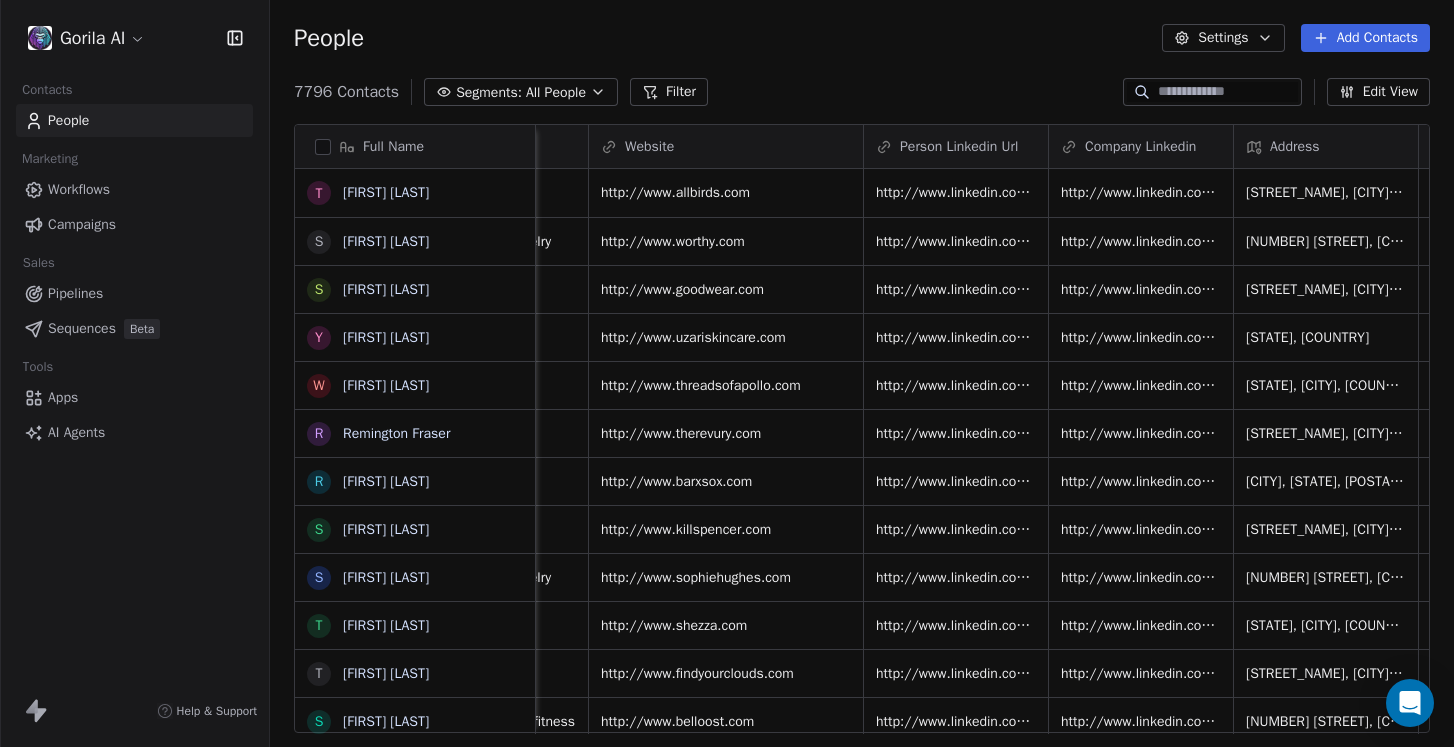click on "Workflows" at bounding box center (79, 189) 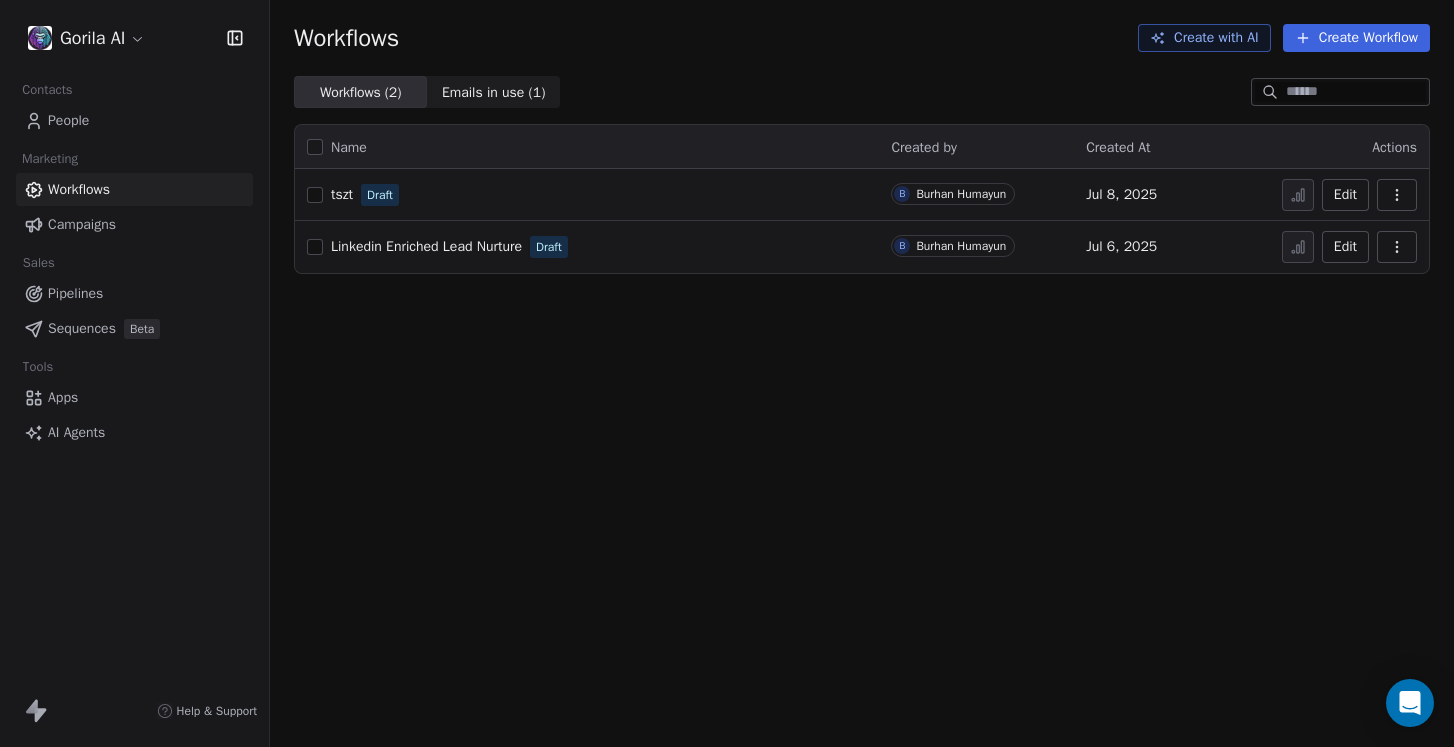 click on "Linkedin Enriched Lead Nurture" at bounding box center [426, 246] 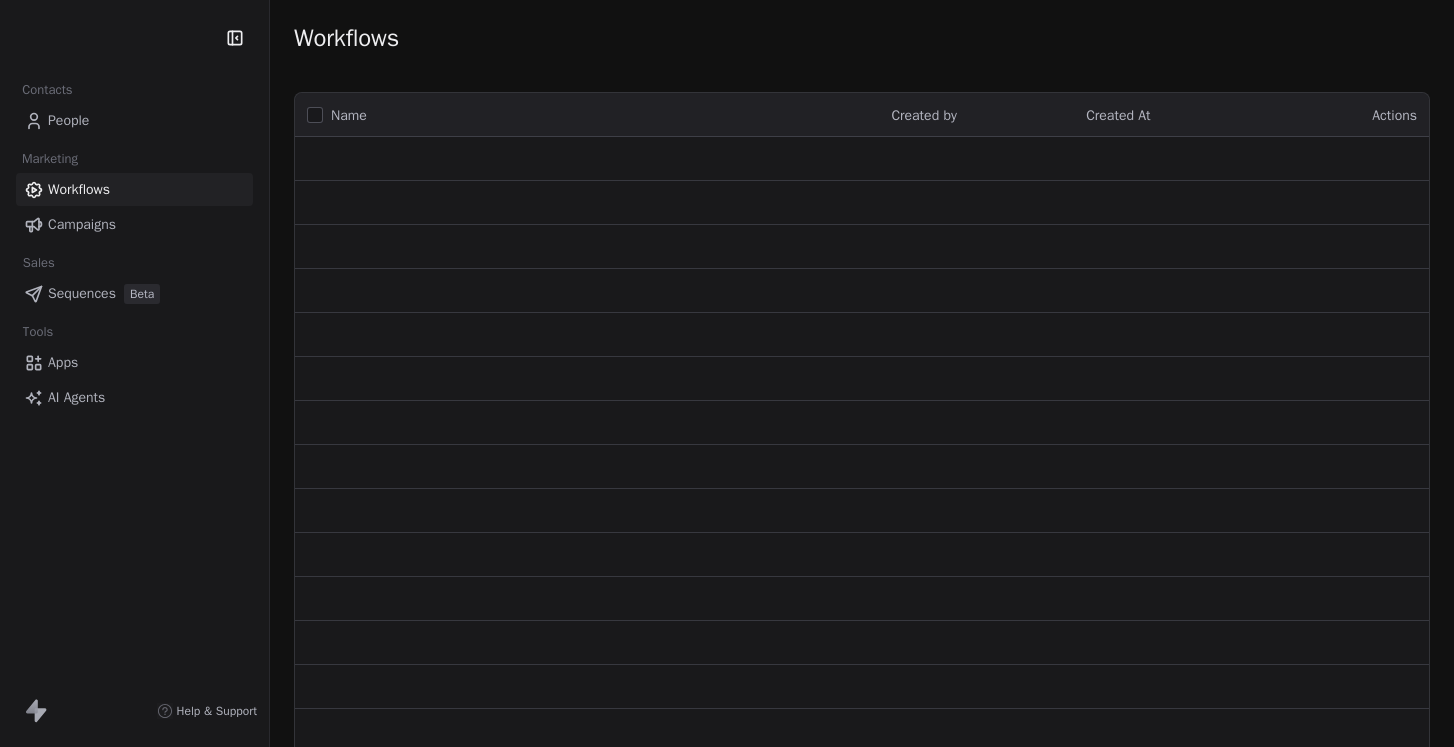 scroll, scrollTop: 0, scrollLeft: 0, axis: both 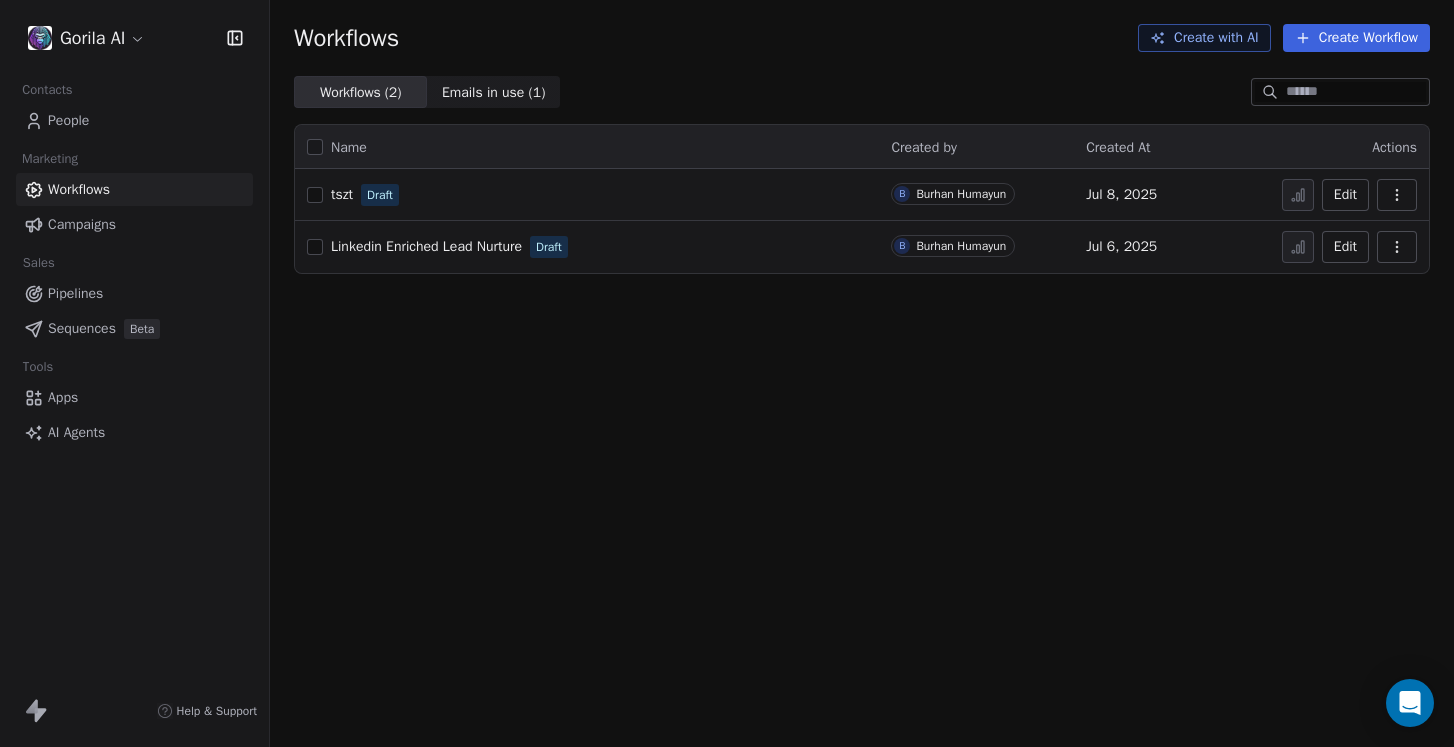 click on "Emails in use ( 1 )" at bounding box center (494, 92) 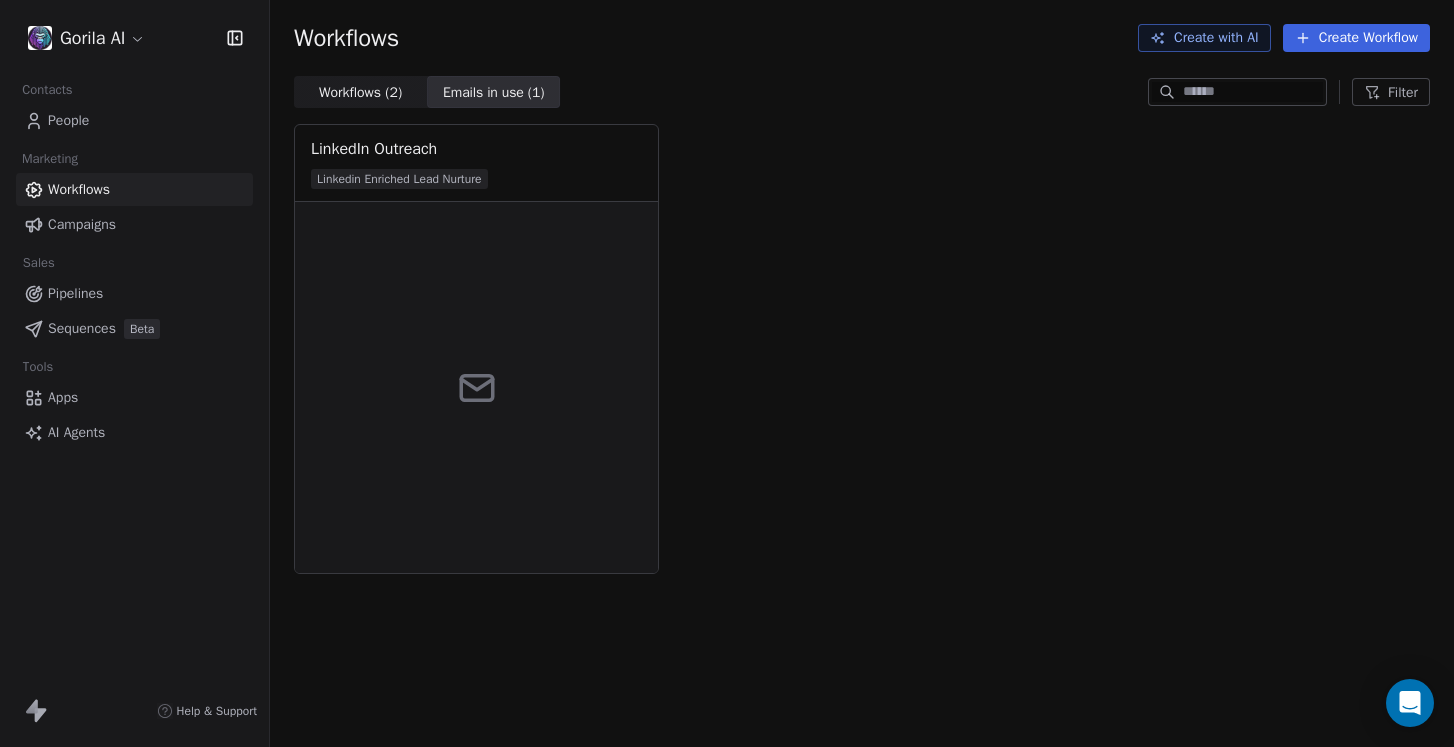 click on "Workflows ( 2 )" at bounding box center (360, 92) 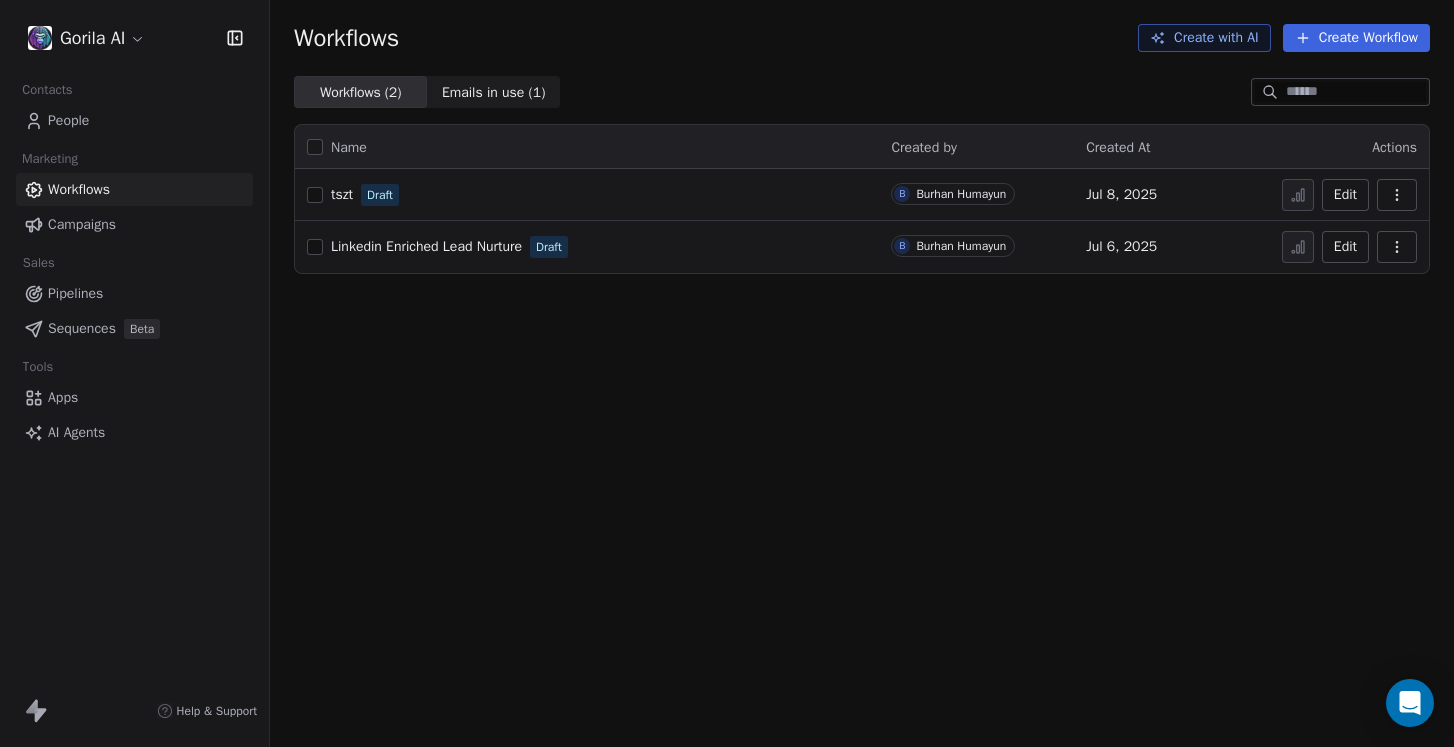 click on "Campaigns" at bounding box center [134, 224] 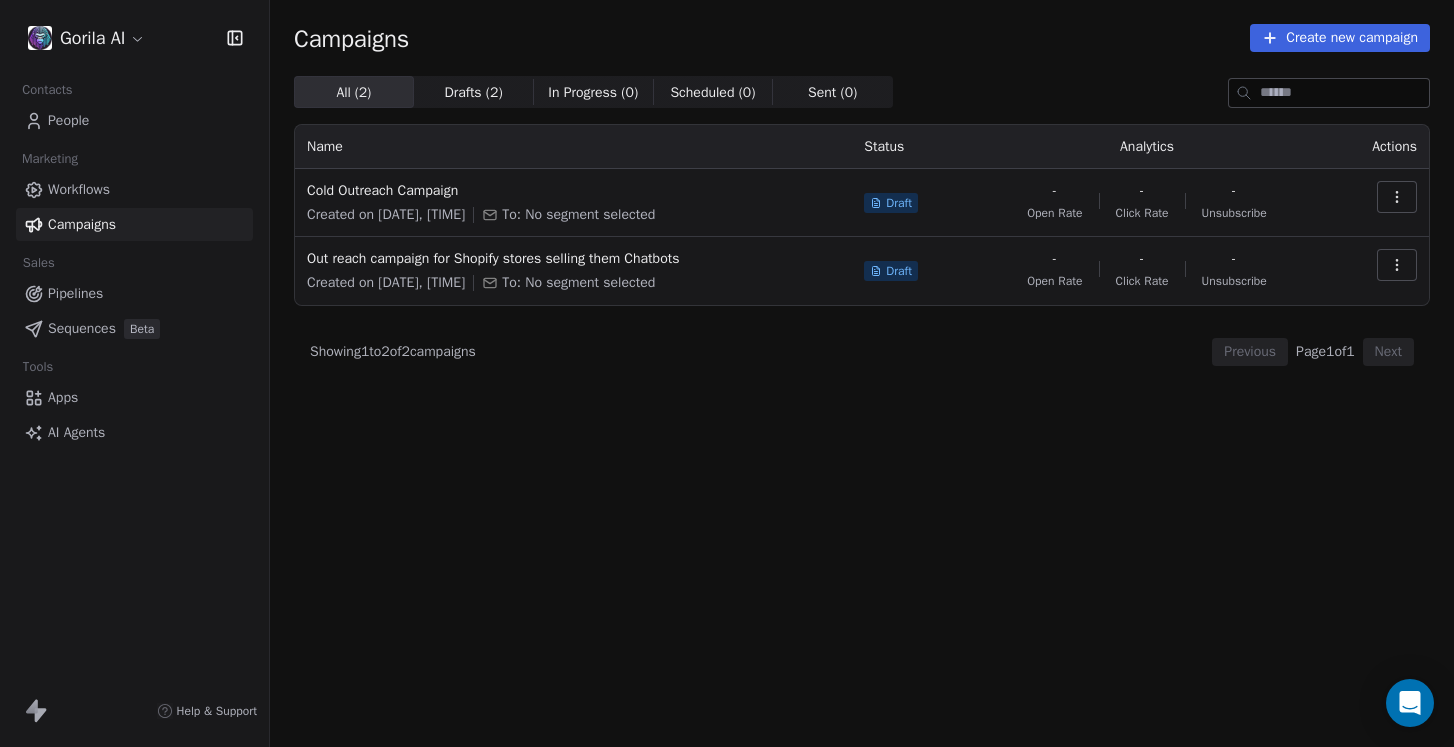 click on "Gorila AI Contacts People Marketing Workflows Campaigns Sales Pipelines Sequences Beta Tools Apps AI Agents Help & Support Campaigns  Create new campaign All ( 2 ) All ( 2 ) Drafts ( 2 ) Drafts ( 2 ) In Progress ( 0 ) In Progress ( 0 ) Scheduled ( 0 ) Scheduled ( 0 ) Sent ( 0 ) Sent ( 0 ) Name Status Analytics Actions Cold Outreach Campaign Created on [DATE], [TIME] To: No segment selected Draft - Open Rate - Click Rate - Unsubscribe Out reach campaign for Shopify stores selling them Chatbots Created on [DATE], [TIME] To: No segment selected Draft - Open Rate - Click Rate - Unsubscribe Showing  1  to  2  of  2  campaigns Previous Page  1  of  1 Next" at bounding box center [727, 373] 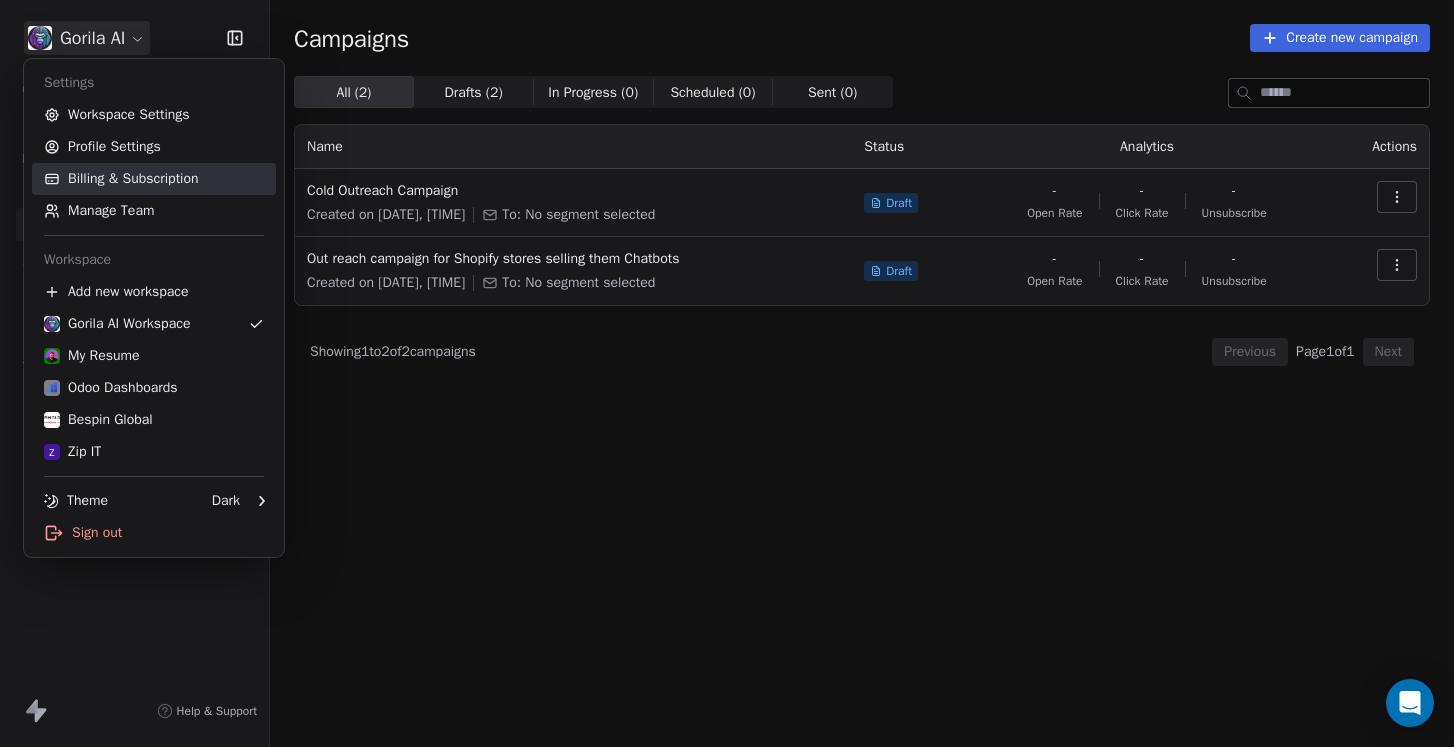 click on "Billing & Subscription" at bounding box center [154, 179] 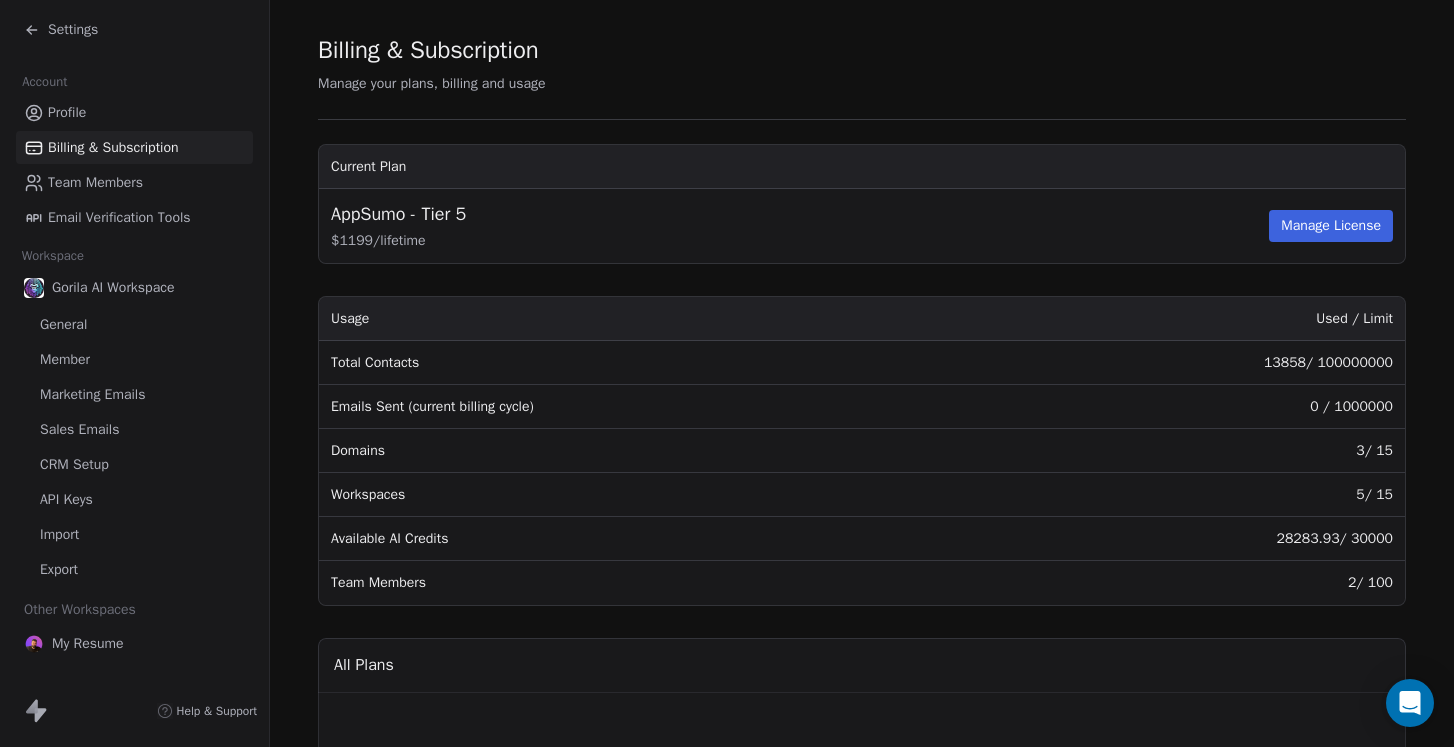 scroll, scrollTop: 30, scrollLeft: 0, axis: vertical 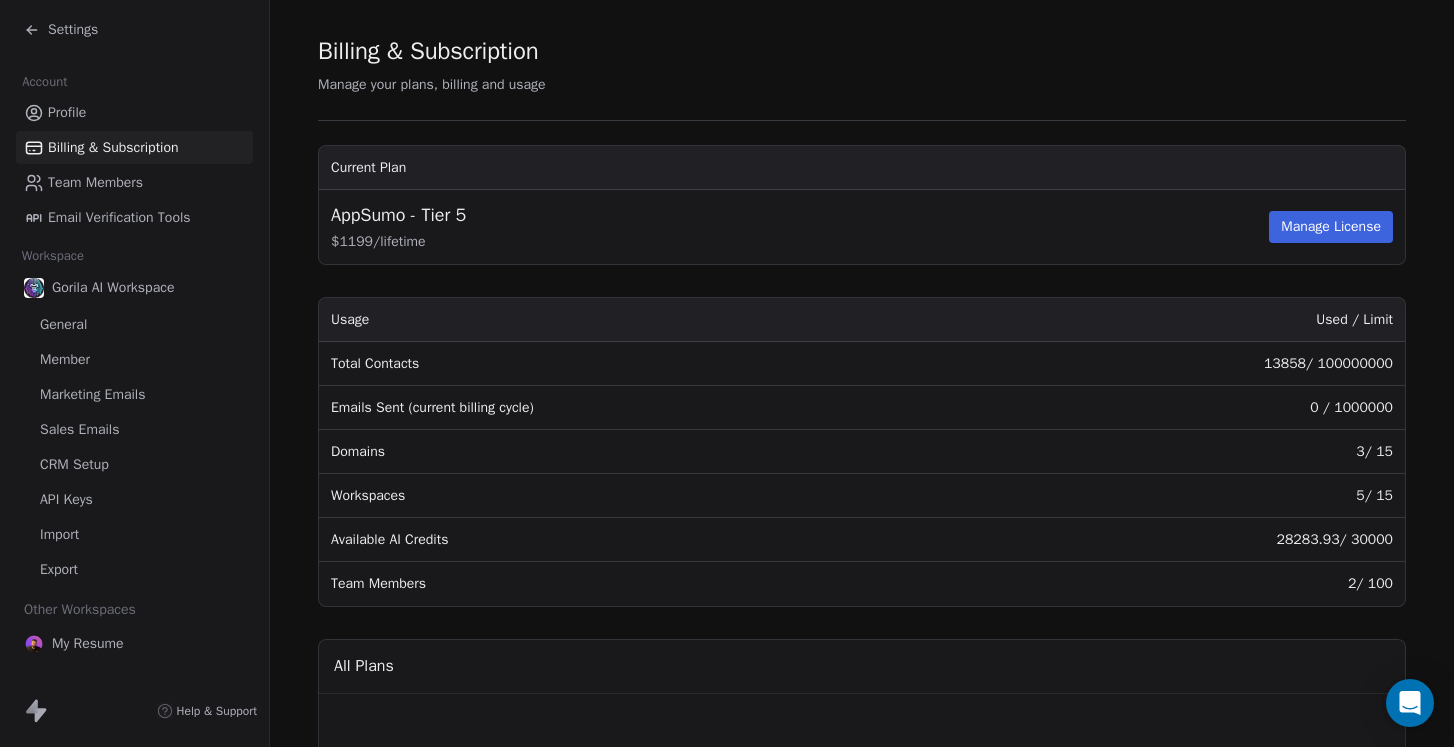 click on "Settings" at bounding box center [73, 30] 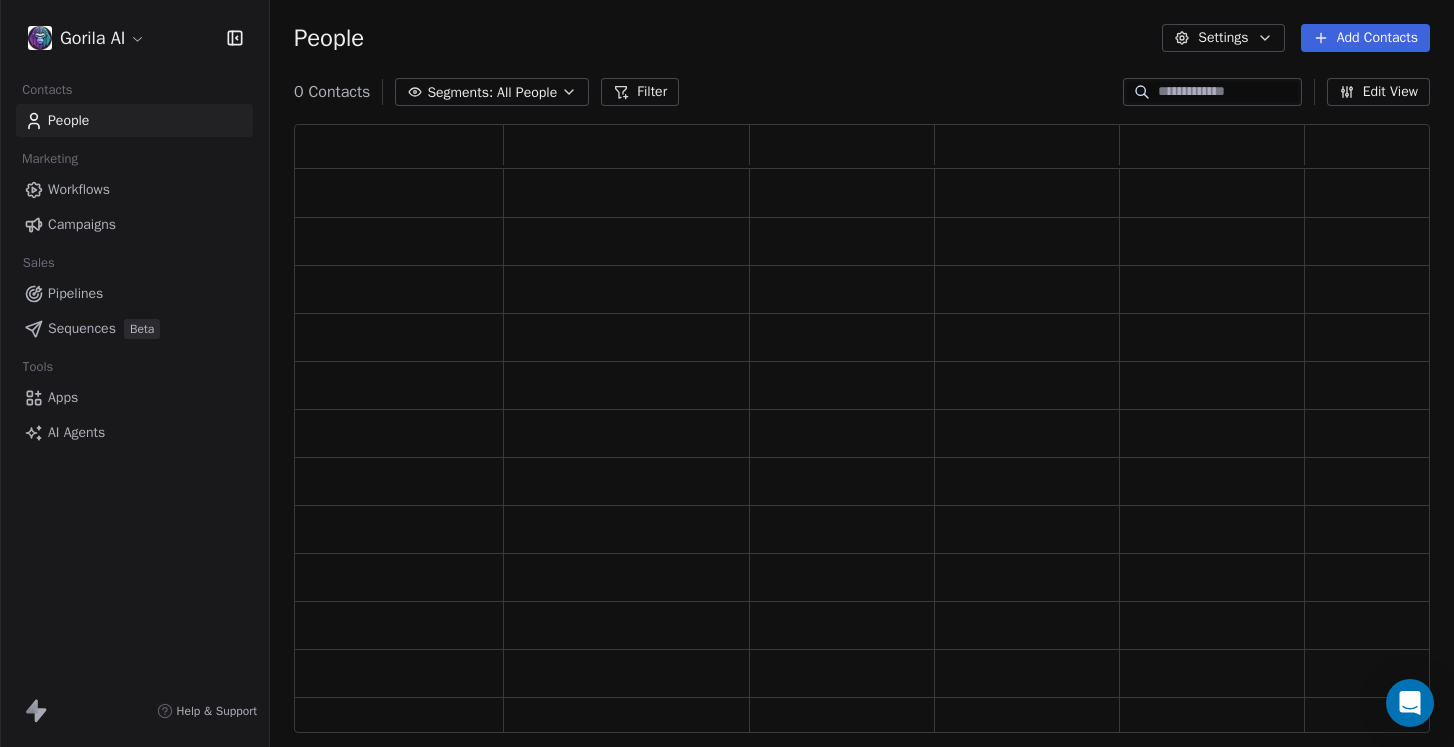 scroll, scrollTop: 0, scrollLeft: 1, axis: horizontal 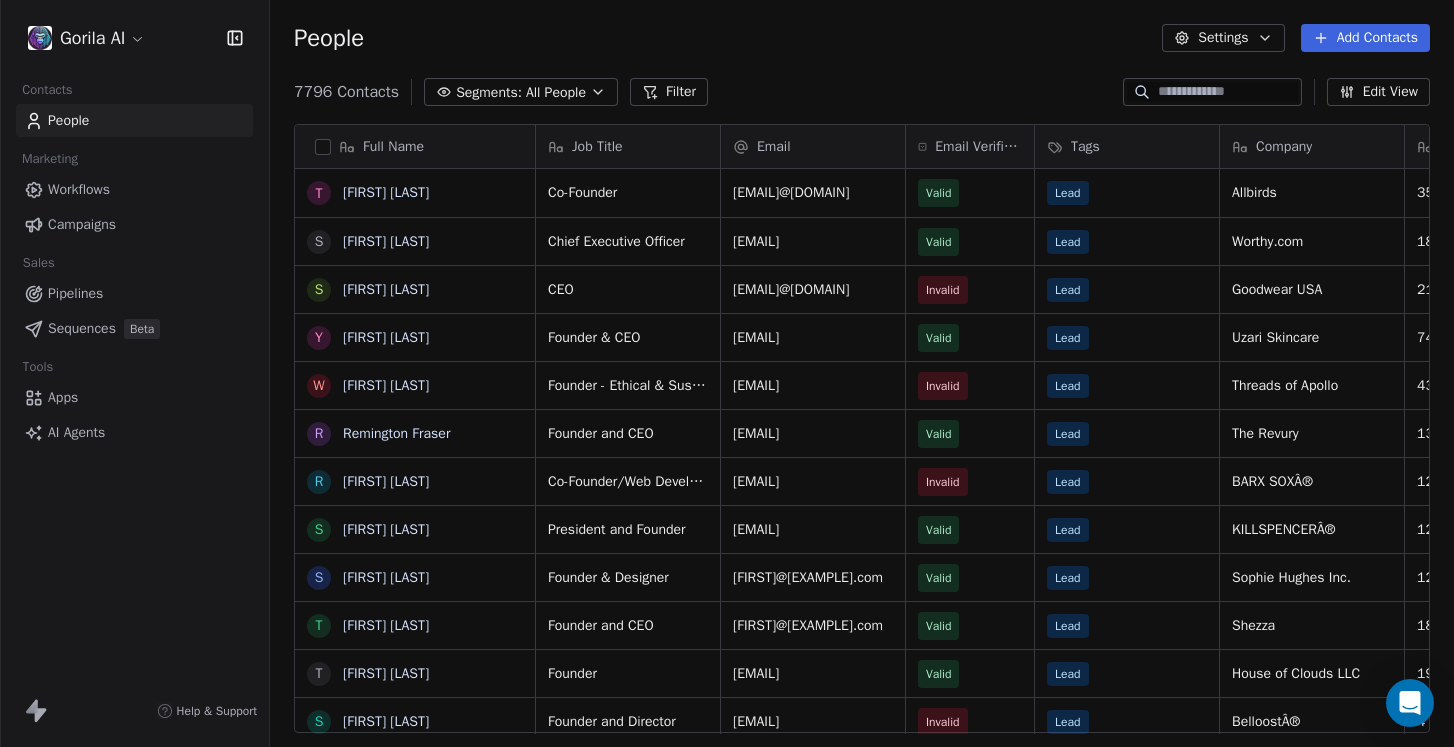 click on "Full Name T [FIRST] [LAST] S [FIRST] [LAST] S [FIRST] [LAST] Y [FIRST] [LAST] W [FIRST] [LAST] R [FIRST] [LAST] R [FIRST] [LAST] S [FIRST] [LAST] S [FIRST] [LAST] T [FIRST] [LAST] T [FIRST] [LAST] S [FIRST] [LAST] S [FIRST] [LAST] S [FIRST] [LAST] W [FIRST] [LAST] R [FIRST] [LAST] S [FIRST] [LAST] T [FIRST] [LAST] T [FIRST] [LAST] R [FIRST] [LAST] R [FIRST] [LAST] S [FIRST] [LAST] S [FIRST] [LAST] S [FIRST] [LAST] S [FIRST] [LAST] S [FIRST] [LAST] S [FIRST] [LAST] T [FIRST] [LAST] T [FIRST] [LAST] R [FIRST] [LAST] R [FIRST] [LAST] S [FIRST] [LAST] S [FIRST] [LAST] S [FIRST] [LAST] S [FIRST] [LAST] S [FIRST] [LAST] S [FIRST] [LAST] S [FIRST] [LAST] S [FIRST] [LAST] Job Title Email Email Verification Status Tags Company # Employees Country Industry Website Co-Founder [EMAIL]@[DOMAIN] Valid Lead [COMPANY] 35 United States apparel & fashion http://www.[DOMAIN].com Chief Executive Officer [EMAIL]@[DOMAIN] Valid Lead 4" at bounding box center [727, 373] 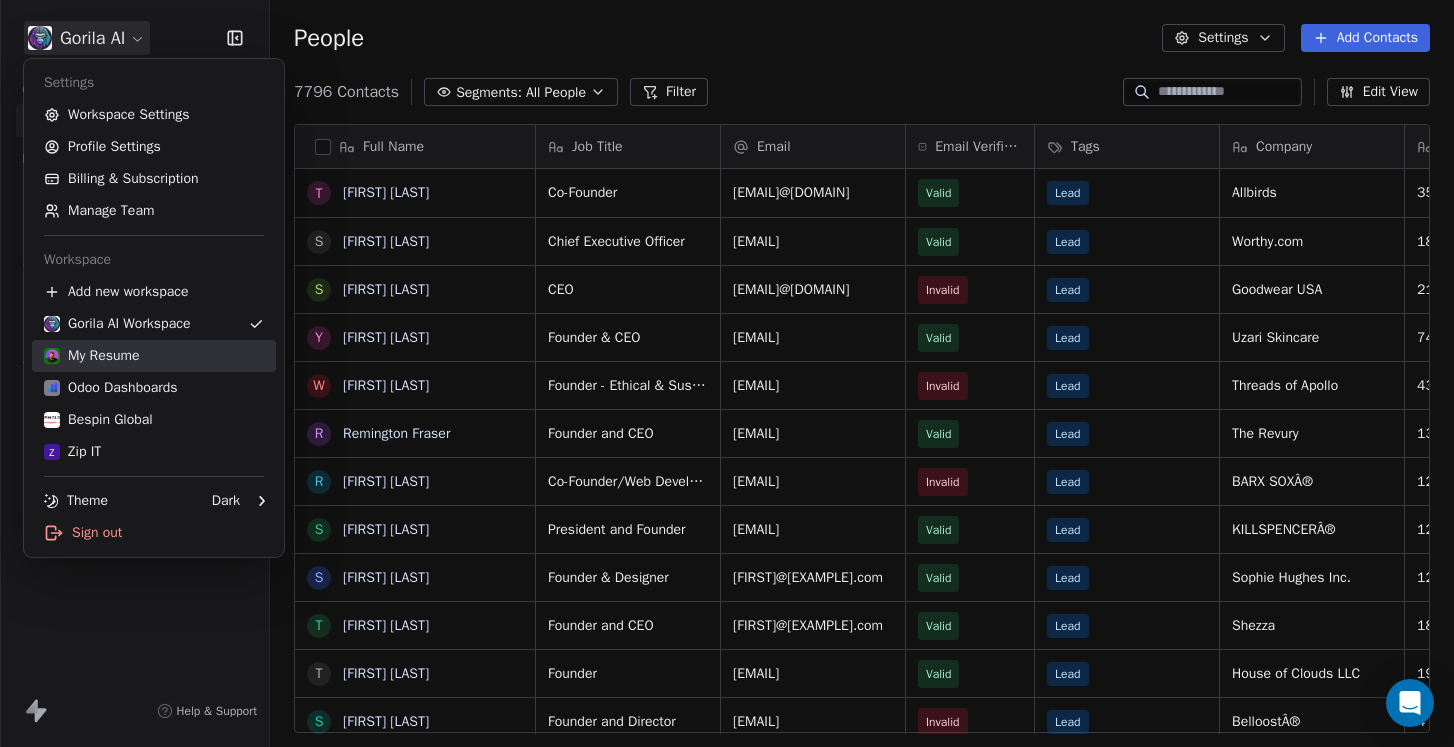 click on "My Resume" at bounding box center [154, 356] 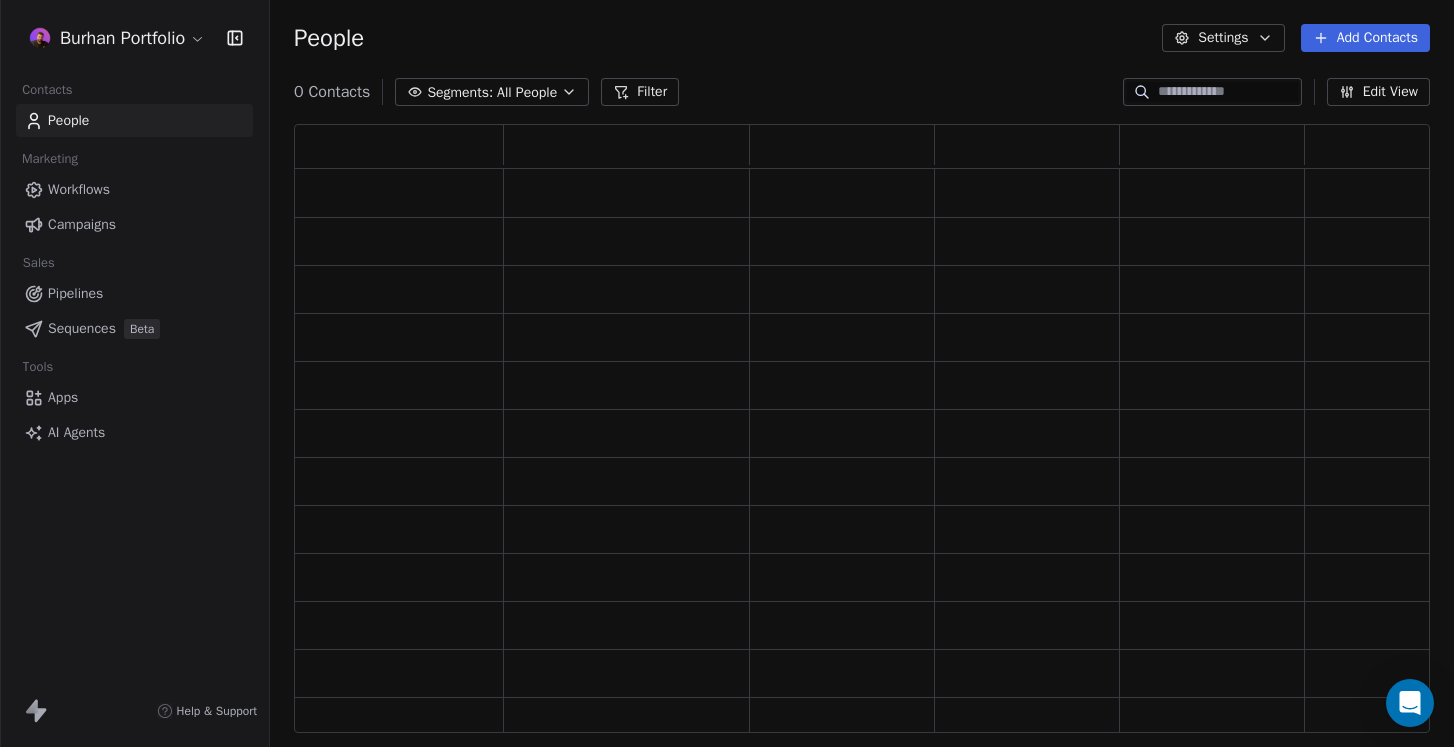 scroll, scrollTop: 0, scrollLeft: 1, axis: horizontal 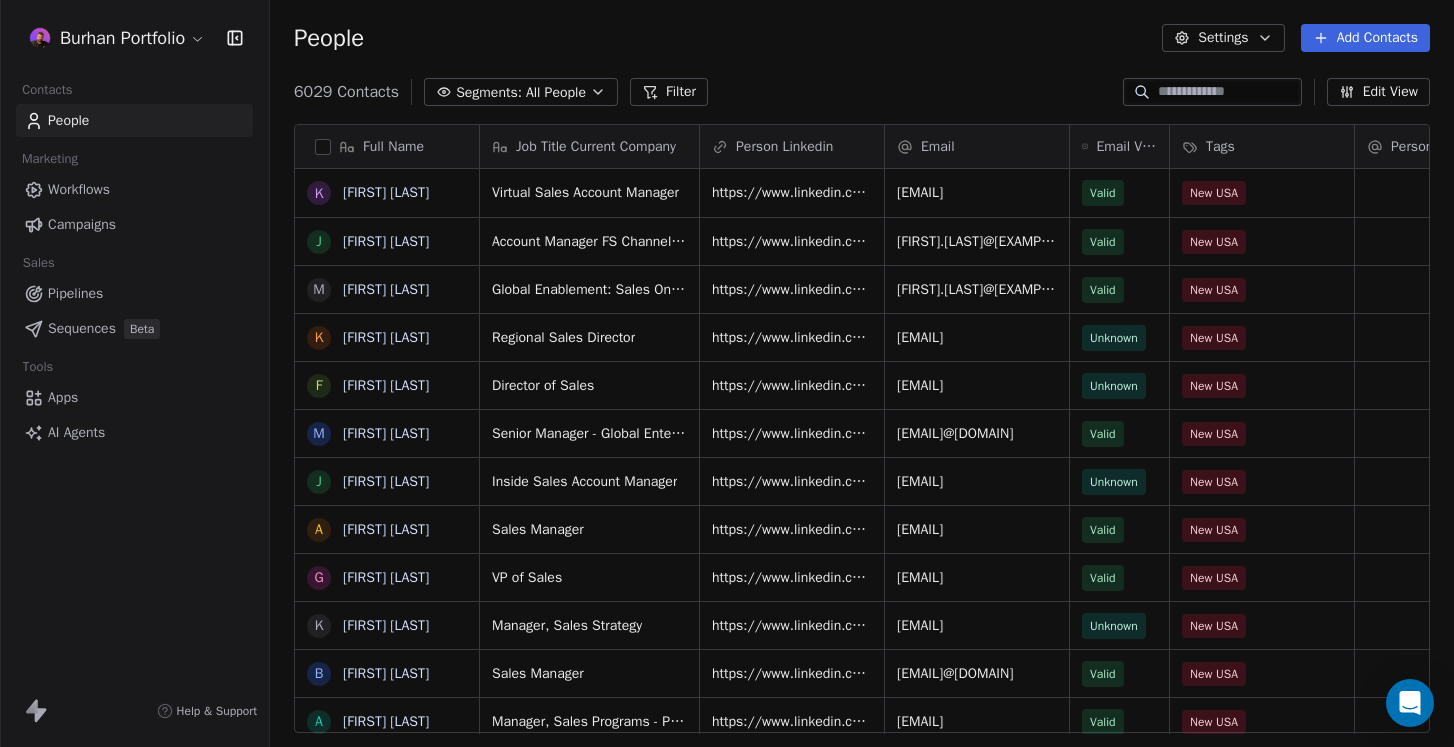 click on "Burhan Portfolio" at bounding box center [134, 38] 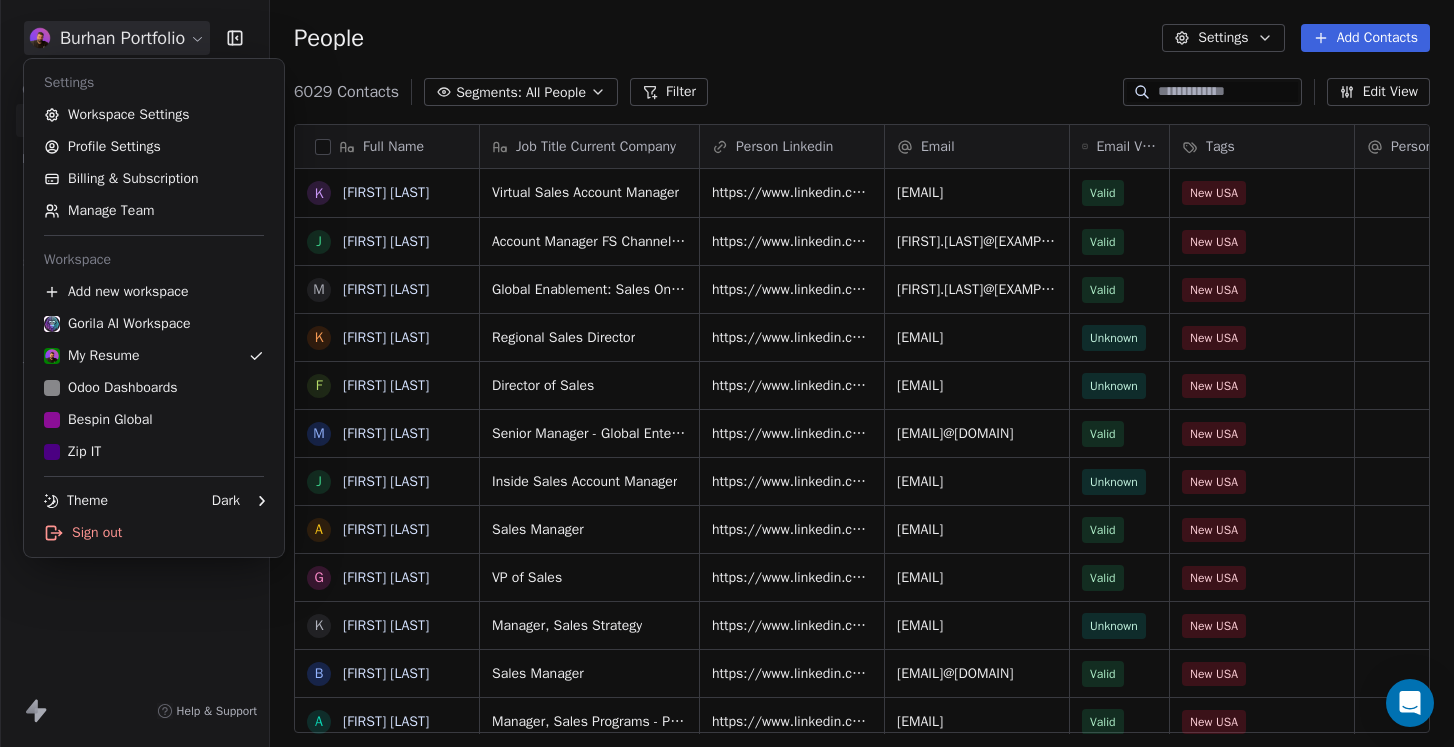 click on "Full Name K [FIRST] [LAST] J [FIRST] [LAST] M [FIRST] [LAST] K [FIRST] [LAST] F [FIRST] [LAST] M [FIRST] [LAST] J [FIRST] [LAST] A [FIRST] [LAST] G [FIRST] [LAST] K [FIRST] [LAST] B [FIRST] [LAST] A [FIRST] [LAST] J [FIRST] [LAST] J [FIRST] [LAST] G [FIRST] [LAST] J [FIRST] [LAST] C [FIRST] [LAST] K [FIRST] [LAST] S [FIRST] [LAST] M [FIRST] [LAST] D [FIRST] [LAST] J [FIRST] [LAST] S [FIRST] [LAST] S [FIRST] [LAST] K [FIRST] [LAST] V [FIRST] [LAST] G [FIRST] [LAST] B [FIRST] [LAST] V [FIRST] [LAST] R [FIRST] [LAST] B [FIRST] [LAST] Job Title Email Email Verification Status Tags Company # Employees Country Industry Website Co-Founder https://www.linkedin.com/in/[NAME]/ [EMAIL]@[DOMAIN] Valid New USA Cisco jredmond@transunion.com HP" at bounding box center (727, 373) 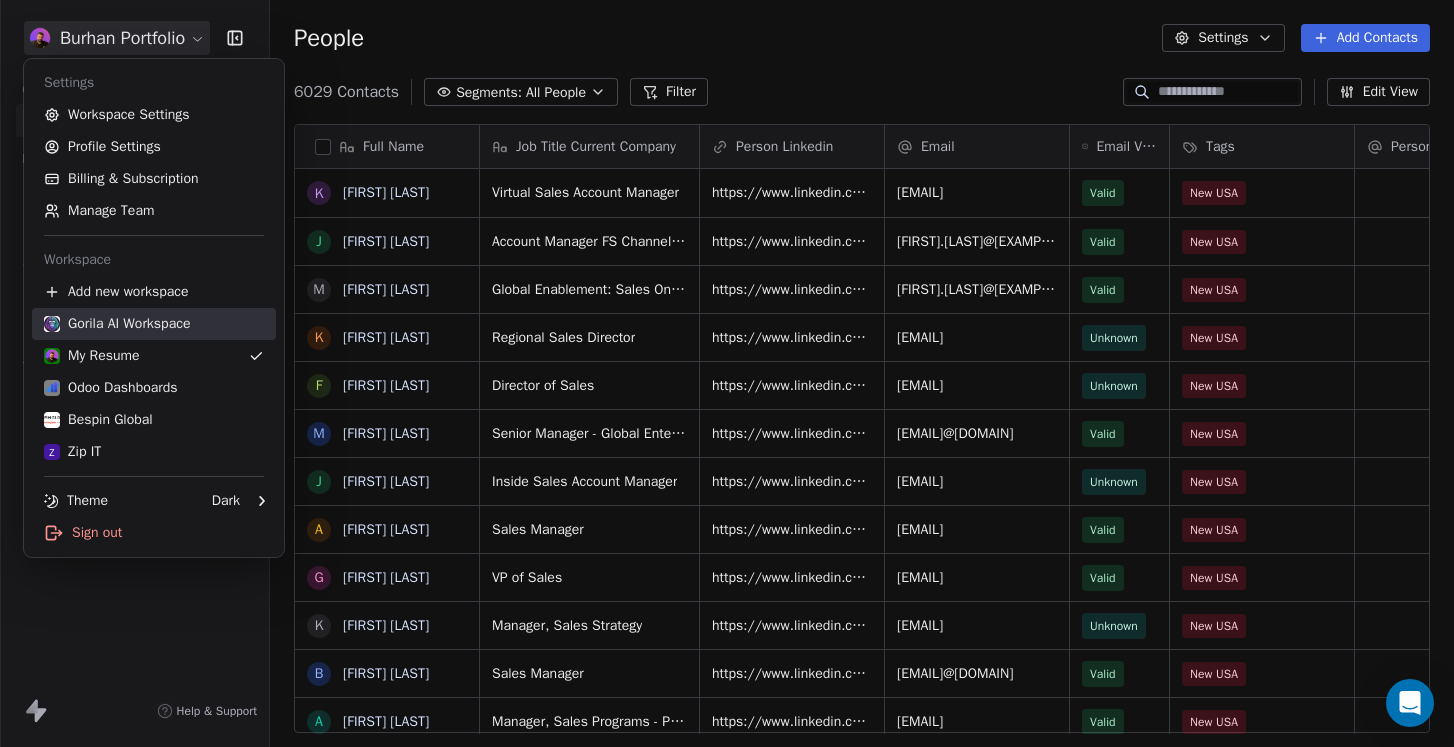 click on "Gorila AI Workspace" at bounding box center [117, 324] 